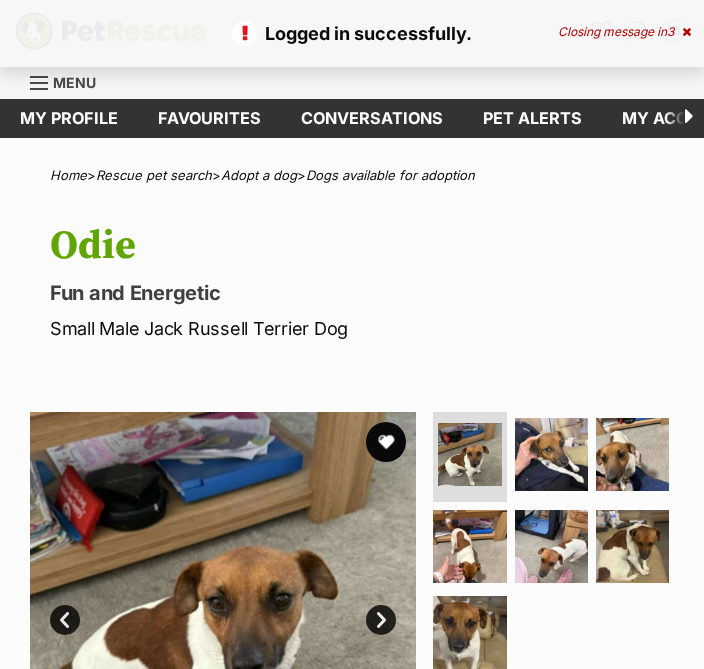 scroll, scrollTop: 0, scrollLeft: 0, axis: both 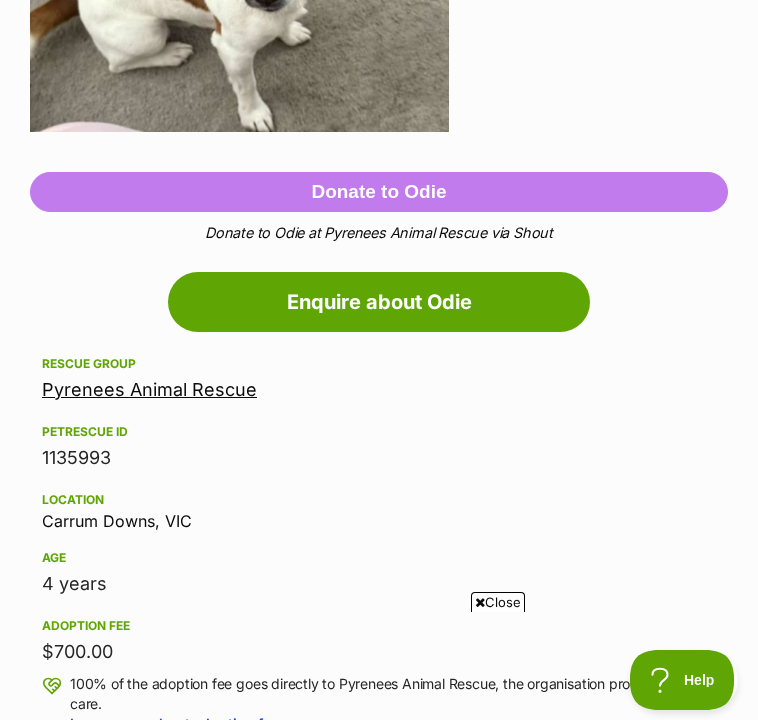 click on "Enquire about Odie" at bounding box center [379, 302] 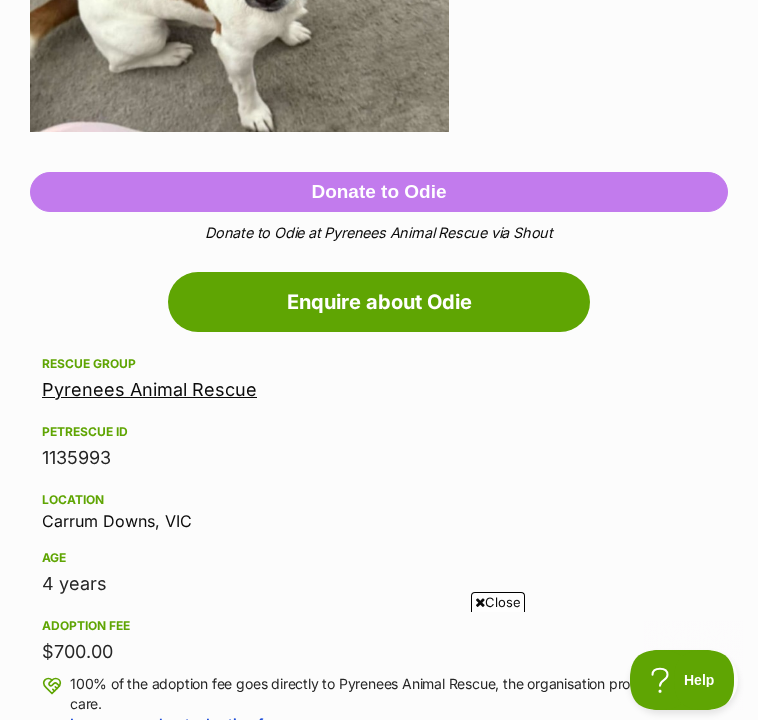 scroll, scrollTop: 0, scrollLeft: 0, axis: both 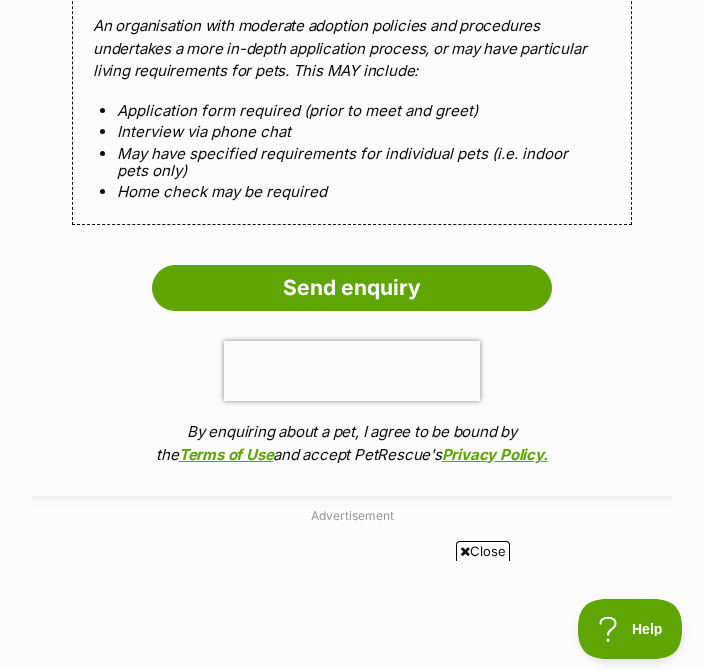 click on "Send enquiry" at bounding box center [352, 288] 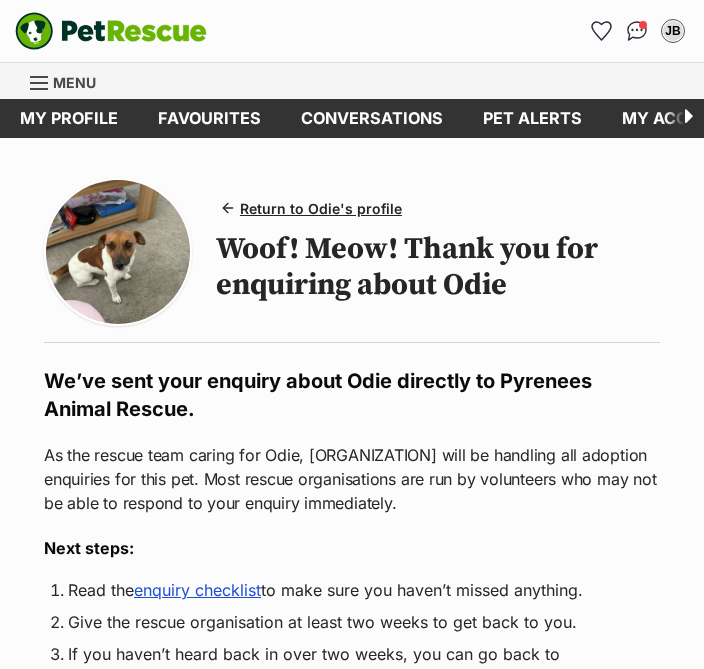scroll, scrollTop: 0, scrollLeft: 0, axis: both 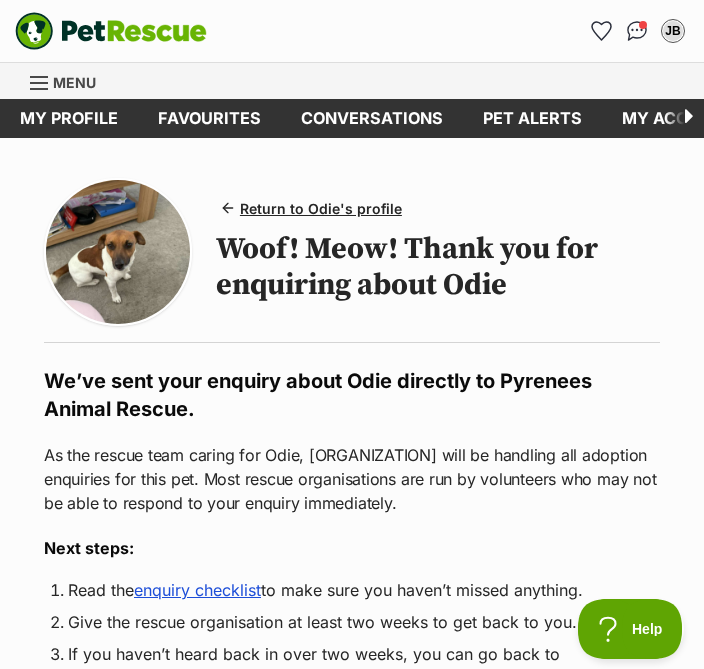 click on "Menu" at bounding box center [74, 82] 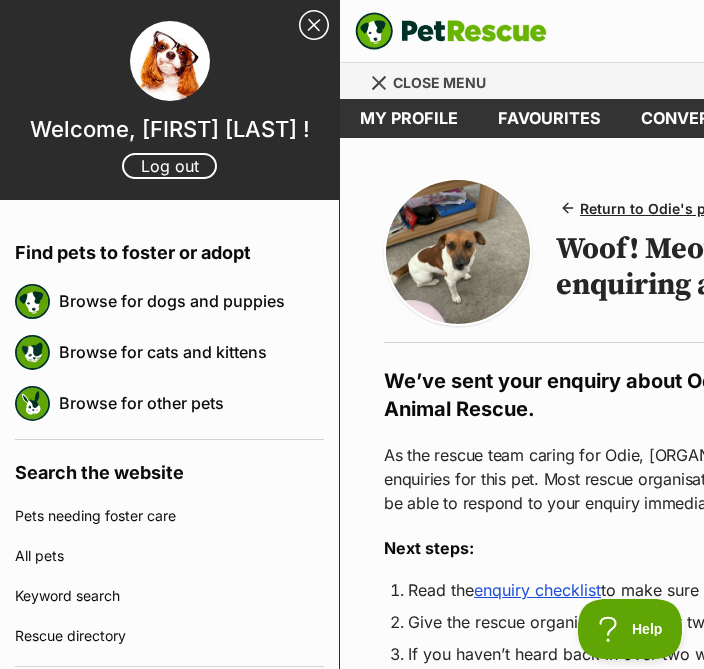 click on "Browse for dogs and puppies" at bounding box center [191, 301] 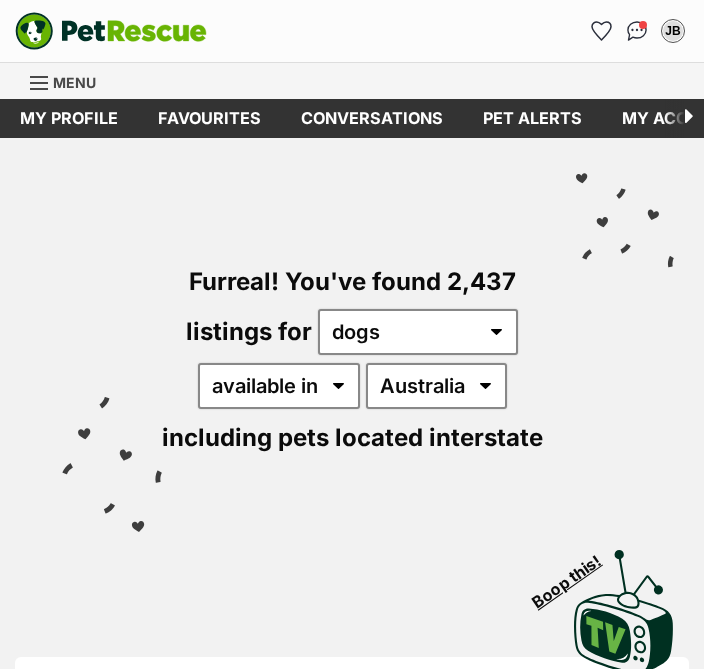 scroll, scrollTop: 0, scrollLeft: 0, axis: both 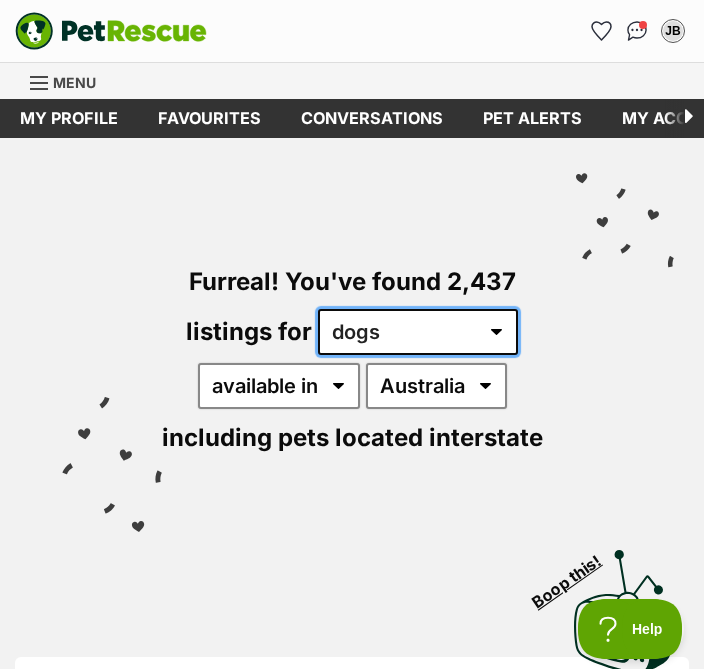 click on "any type of pet
cats
dogs
other pets" at bounding box center (418, 332) 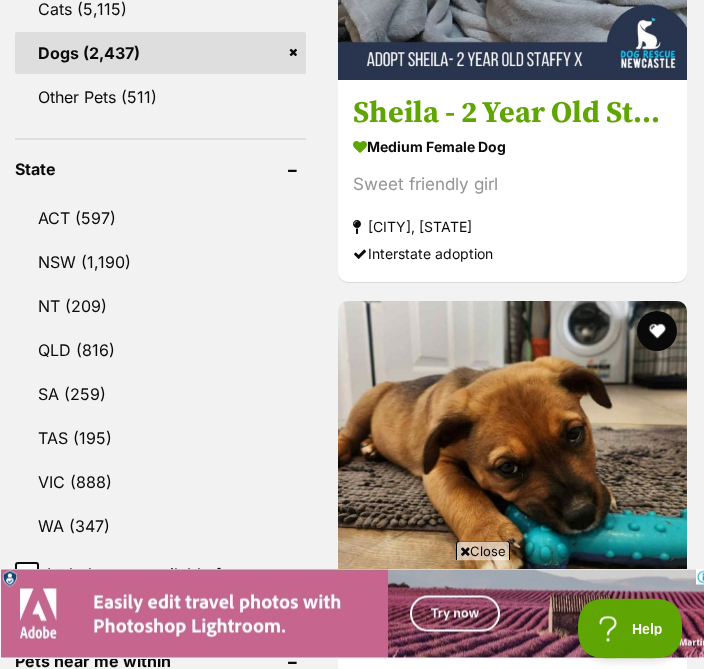 scroll, scrollTop: 1112, scrollLeft: 0, axis: vertical 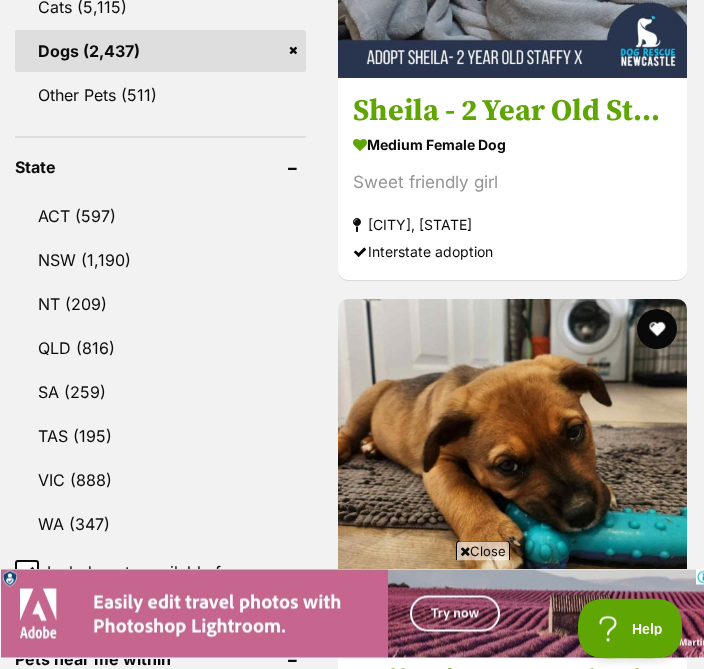 click on "VIC (888)" at bounding box center [160, 481] 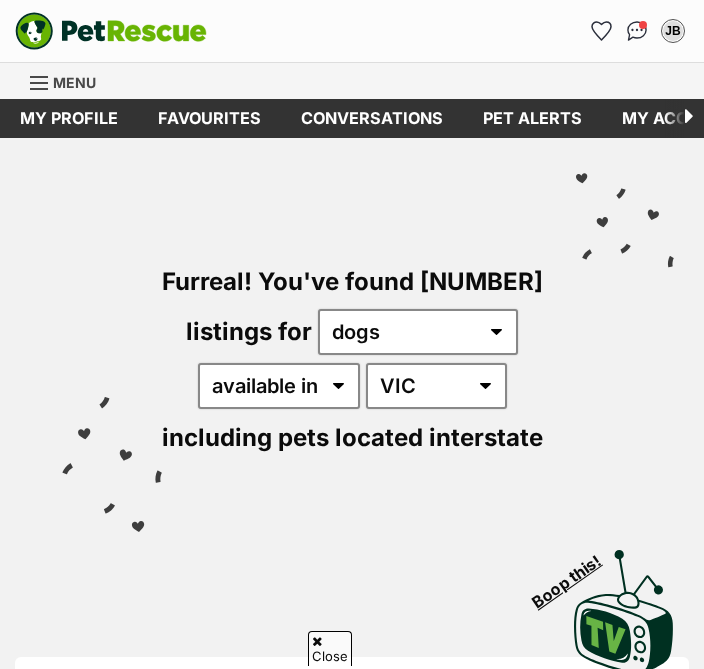 scroll, scrollTop: 991, scrollLeft: 0, axis: vertical 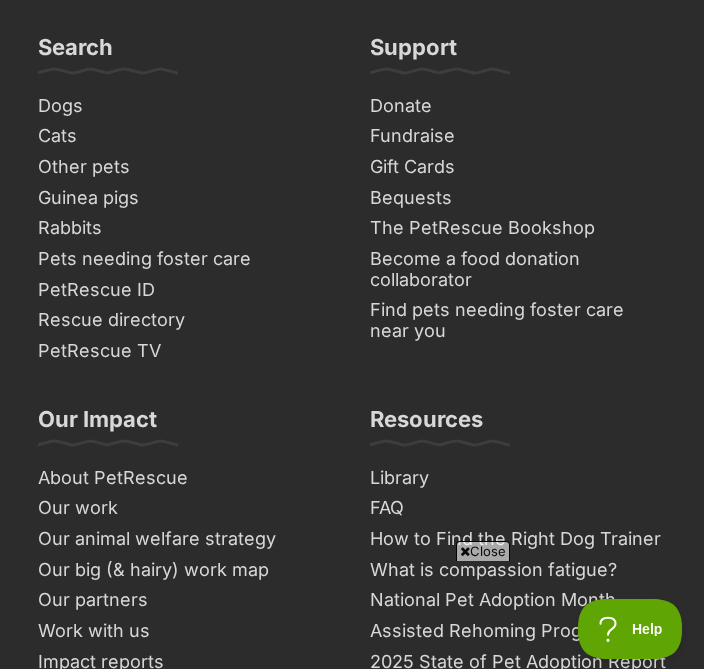 click on "Next" at bounding box center [511, -446] 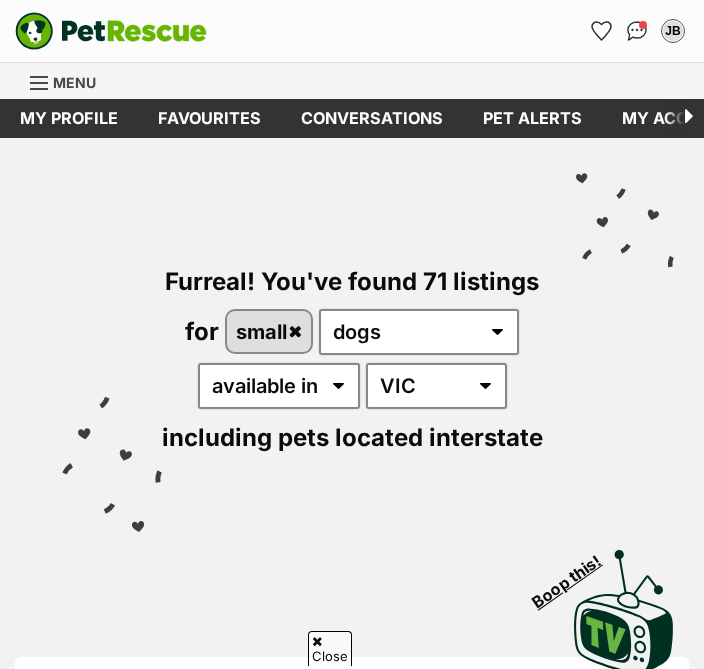 scroll, scrollTop: 461, scrollLeft: 0, axis: vertical 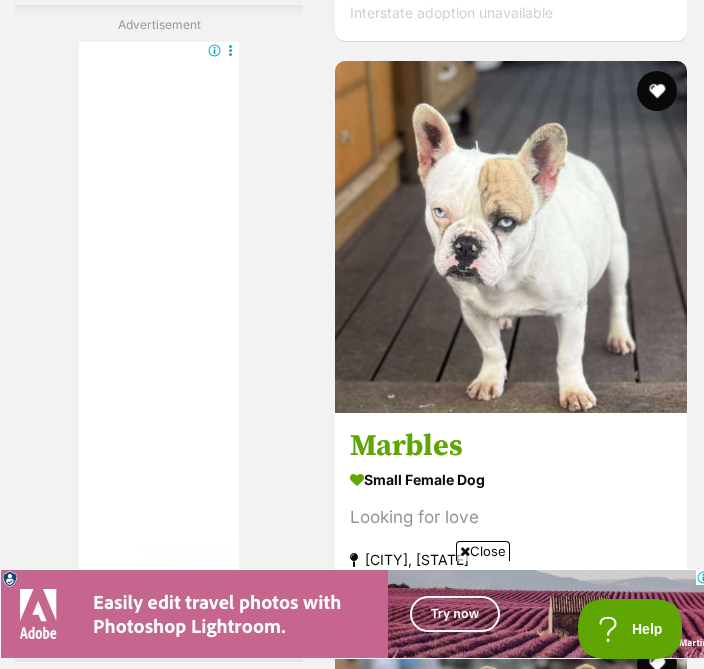 click at bounding box center [511, -337] 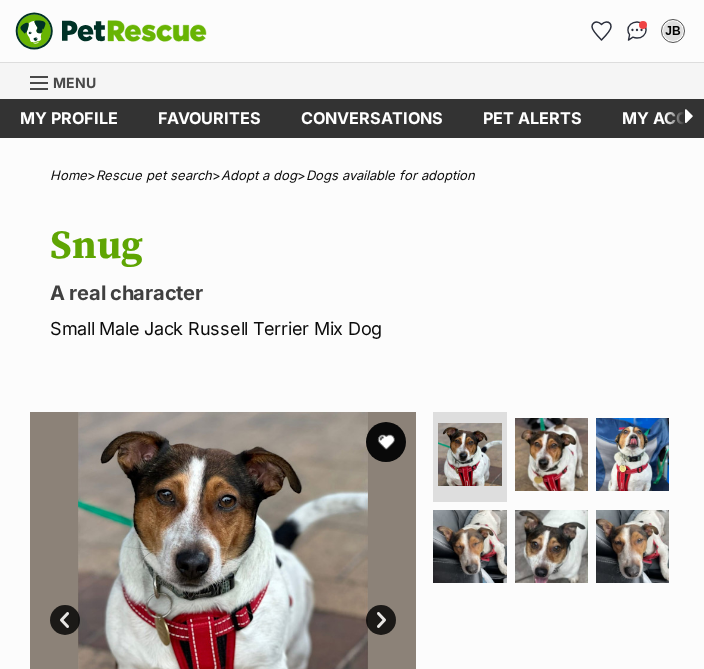 scroll, scrollTop: 72, scrollLeft: 0, axis: vertical 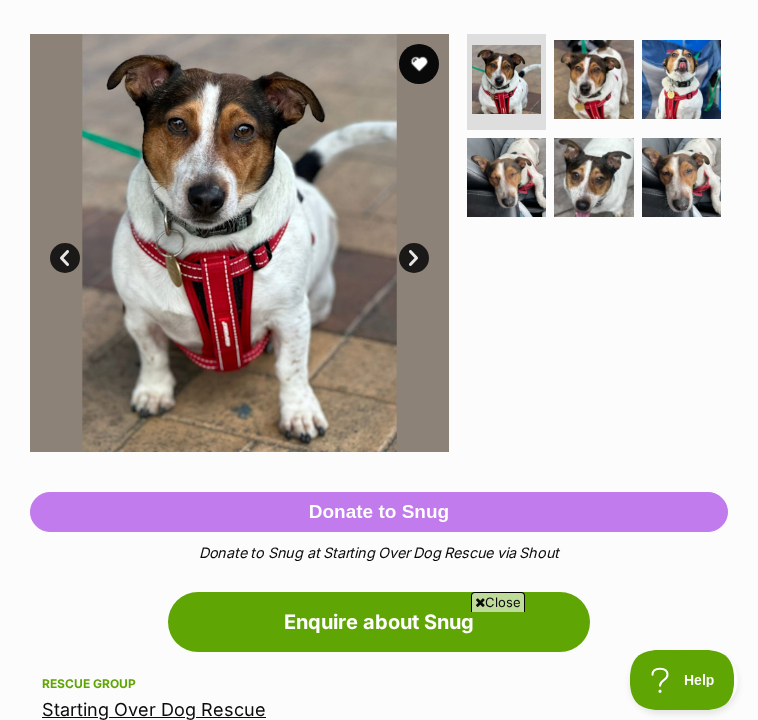 click at bounding box center [507, 80] 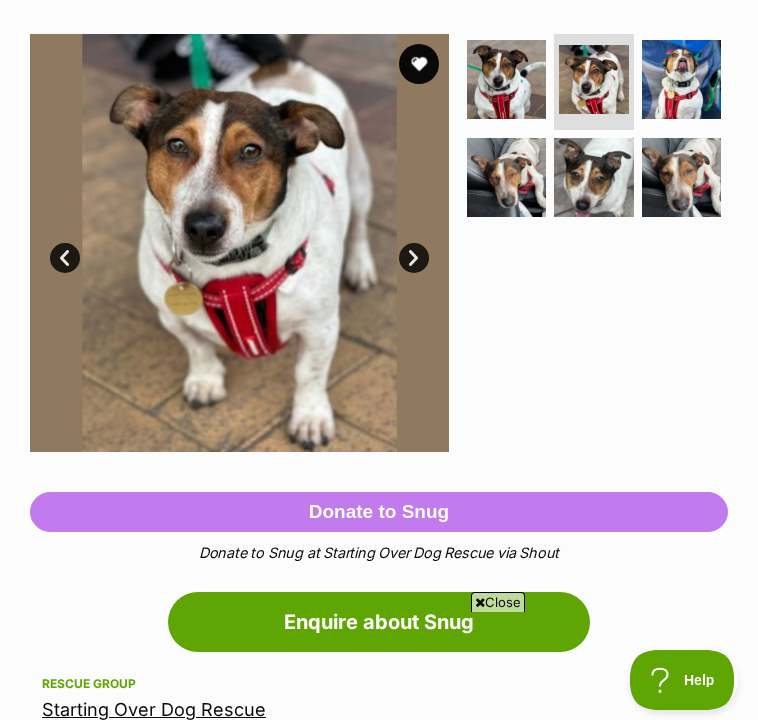 click on "Next" at bounding box center [414, 258] 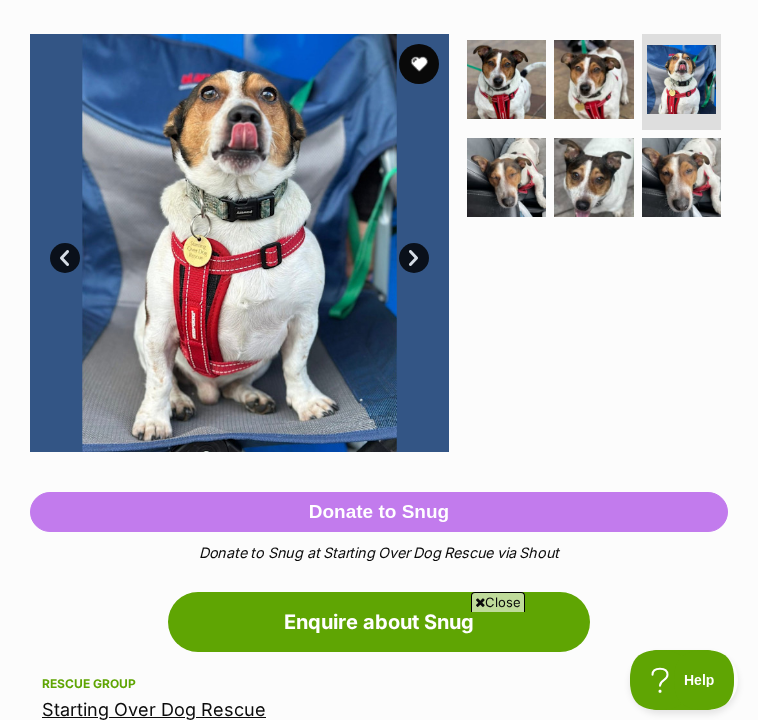 click on "Next" at bounding box center [414, 258] 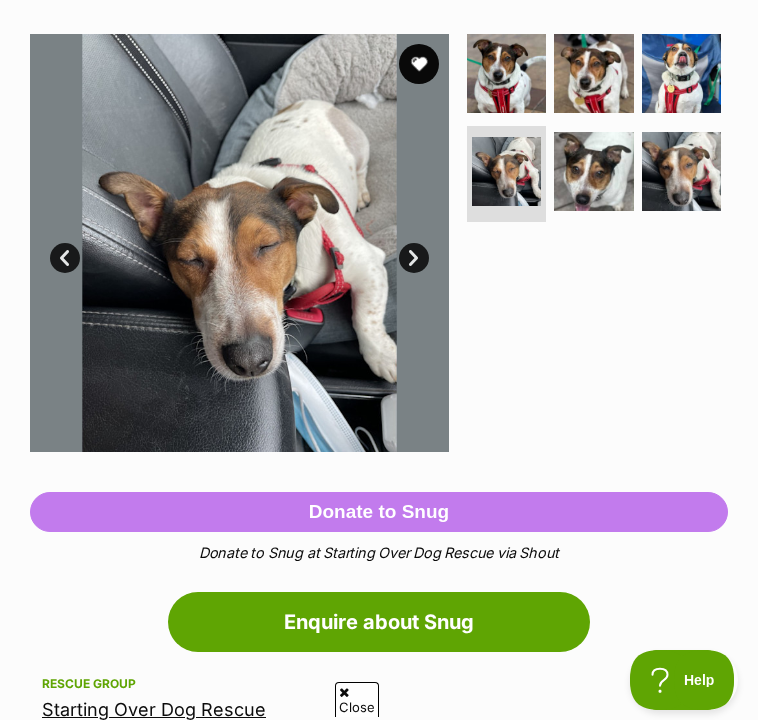 click on "Next" at bounding box center [414, 258] 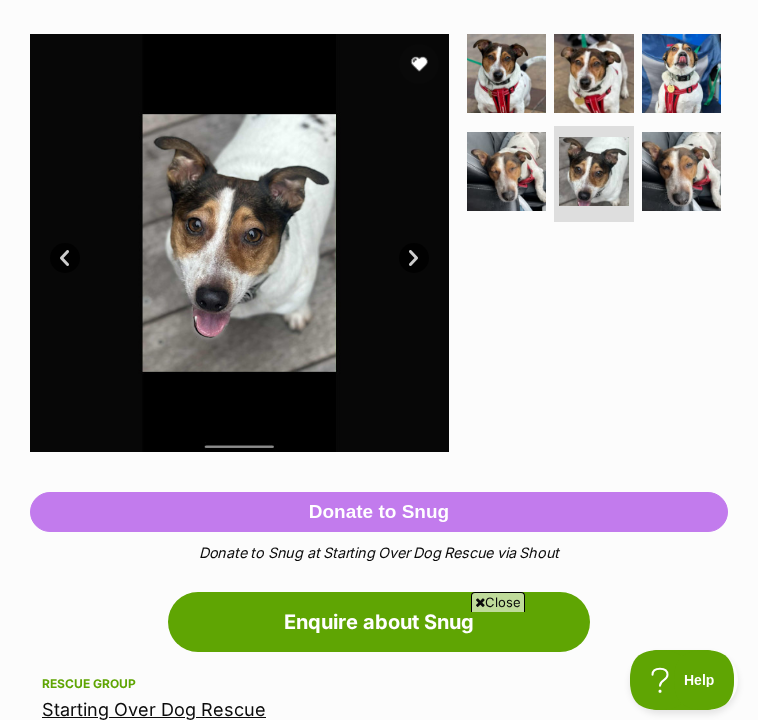click at bounding box center [507, 74] 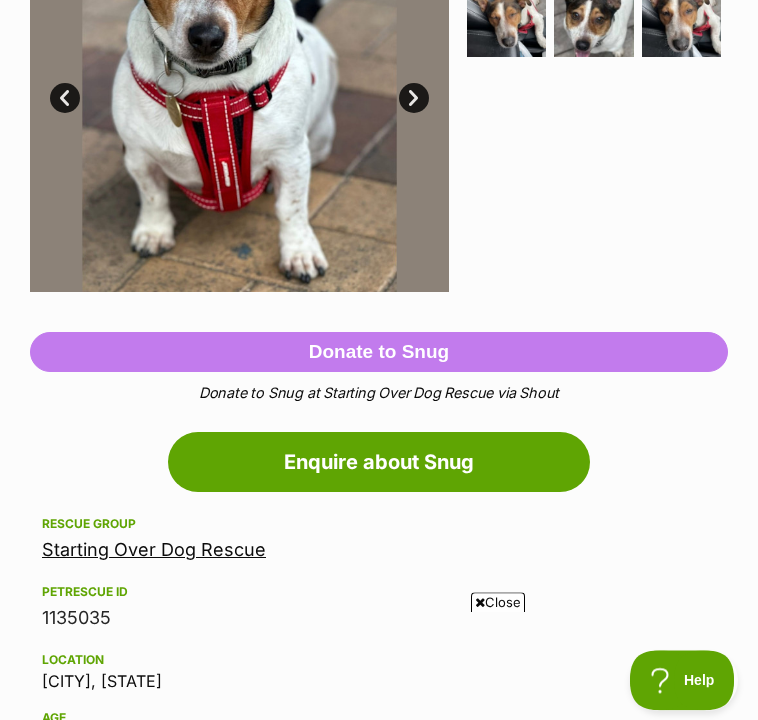 scroll, scrollTop: 538, scrollLeft: 0, axis: vertical 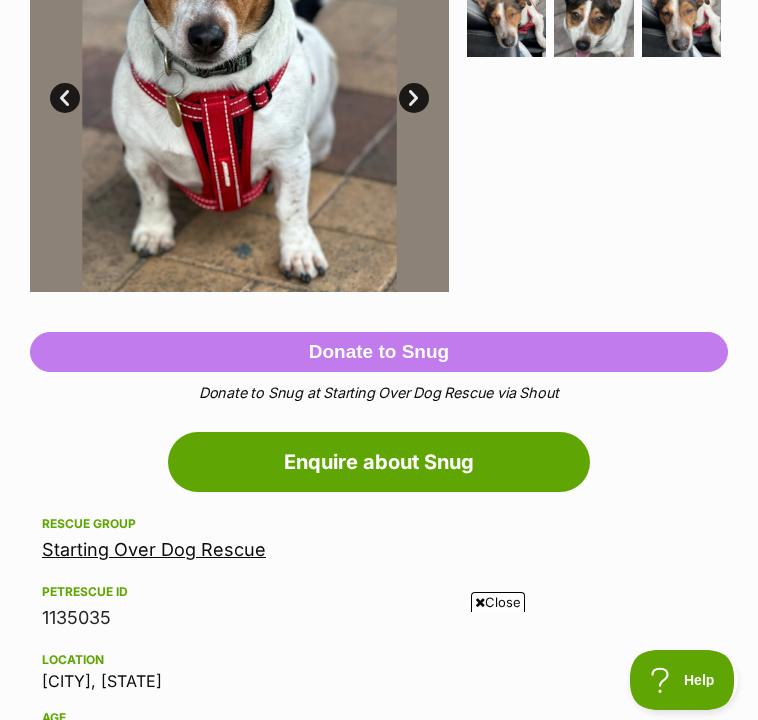 click on "Enquire about Snug" at bounding box center (379, 462) 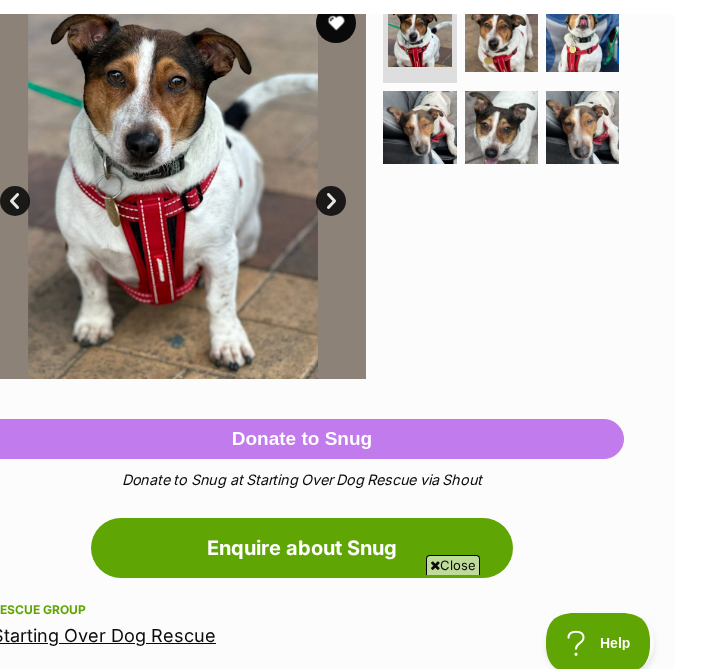 scroll, scrollTop: 370, scrollLeft: 54, axis: both 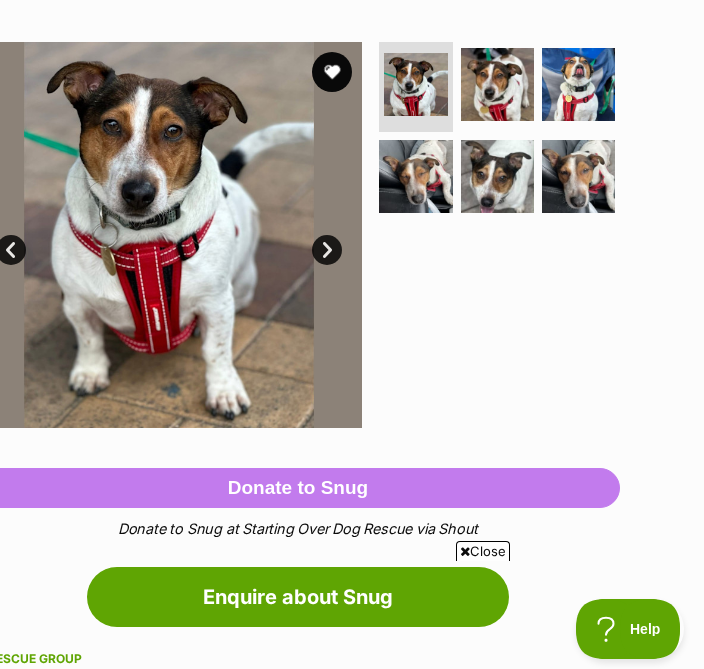 click on "Next" at bounding box center (327, 250) 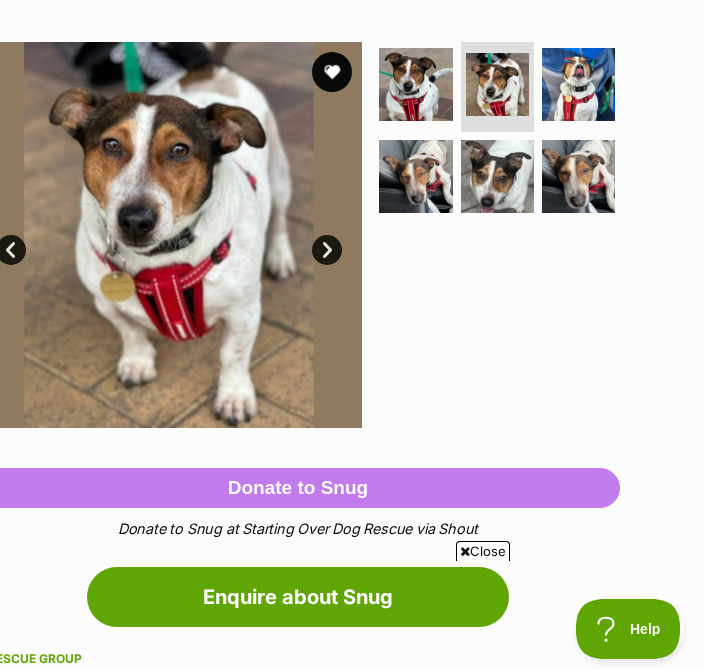 click on "Next" at bounding box center (327, 250) 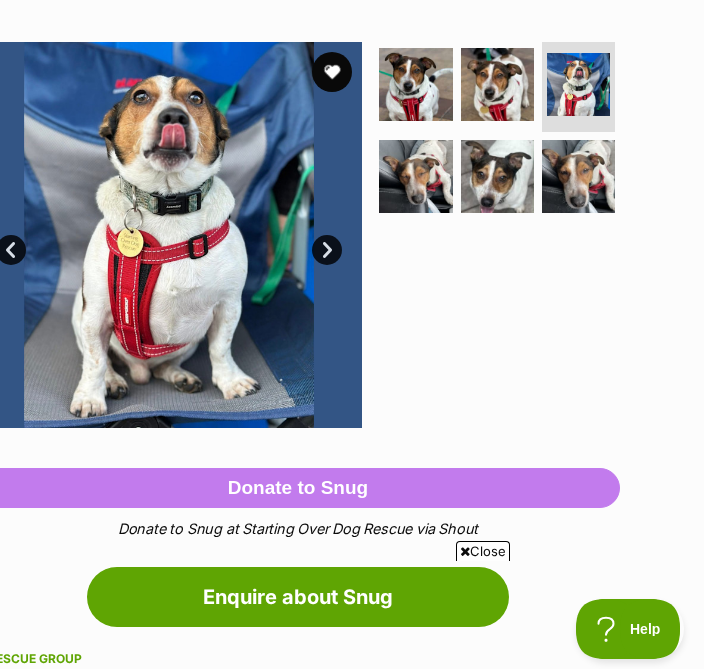 click on "Next" at bounding box center [327, 250] 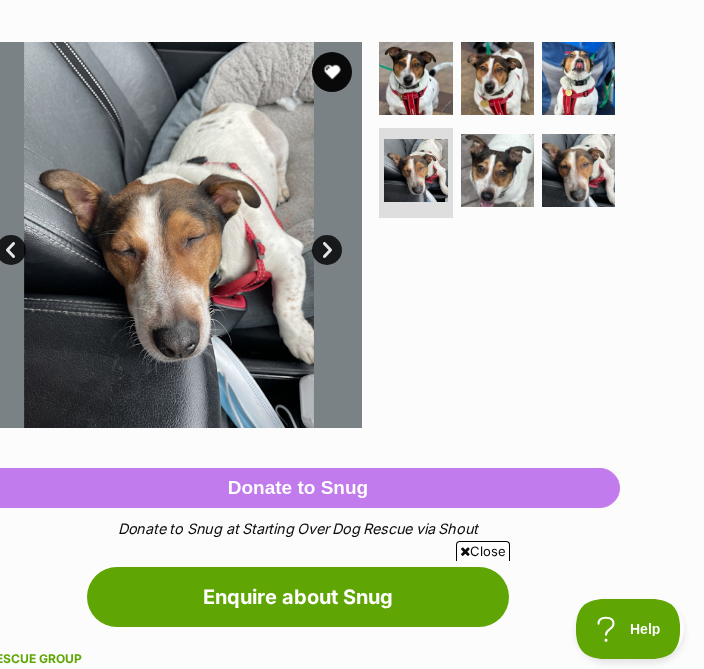 click on "Next" at bounding box center [327, 250] 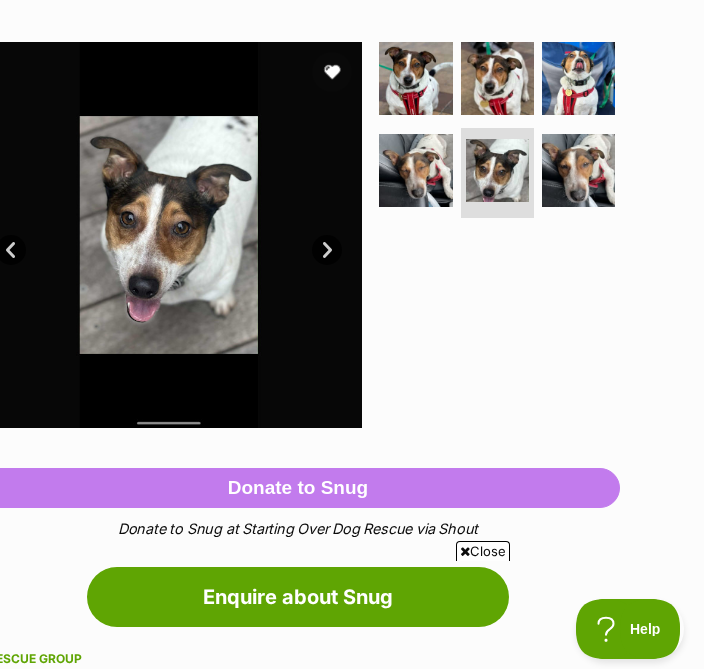 click on "Next" at bounding box center [327, 250] 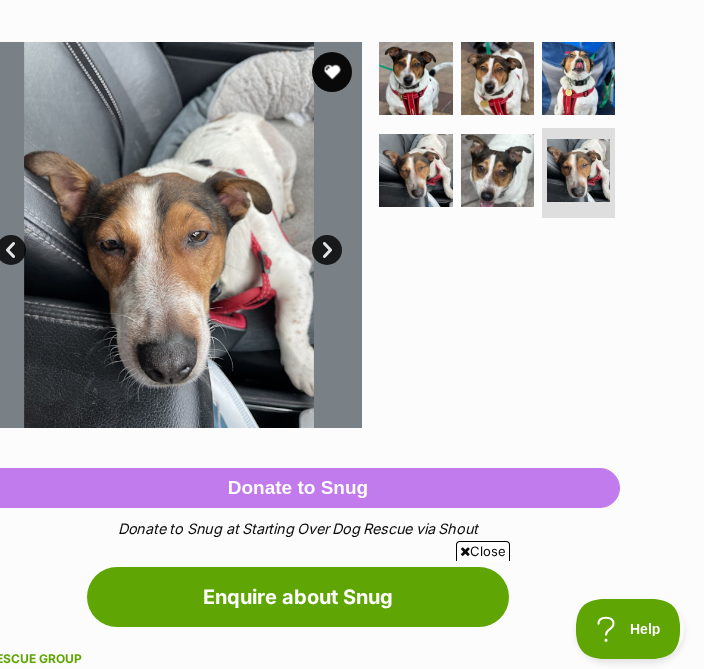 click on "Next" at bounding box center [327, 250] 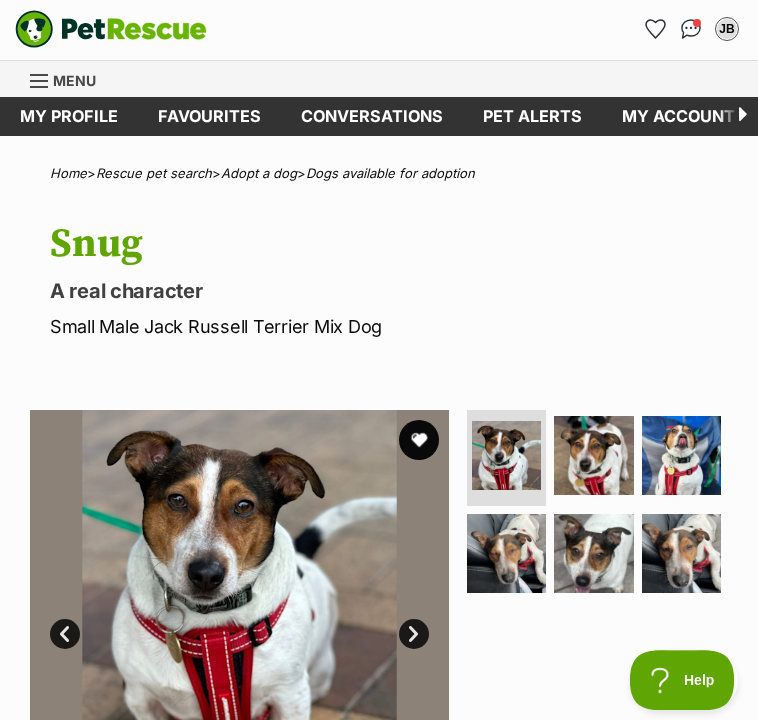 scroll, scrollTop: 0, scrollLeft: 0, axis: both 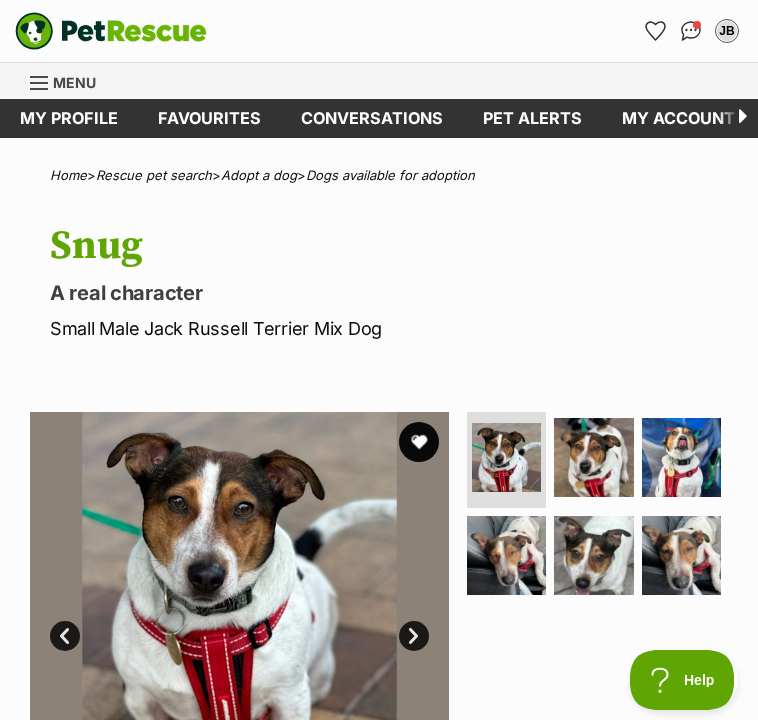 click on "My profile" at bounding box center (69, 118) 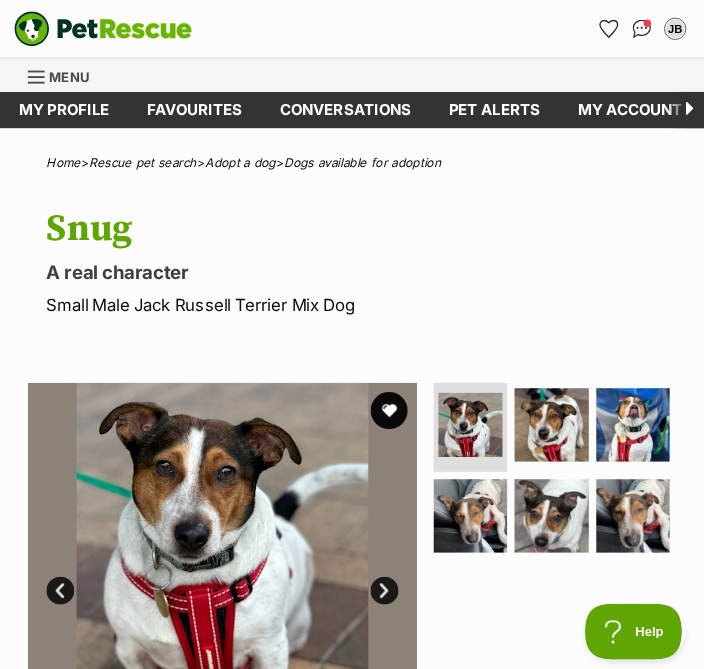 scroll, scrollTop: 26, scrollLeft: 27, axis: both 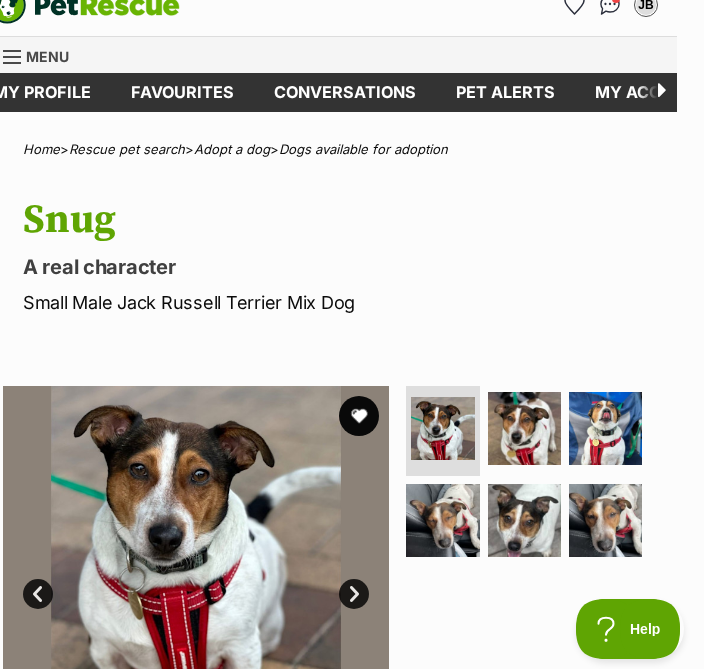 click on "Menu" at bounding box center (47, 56) 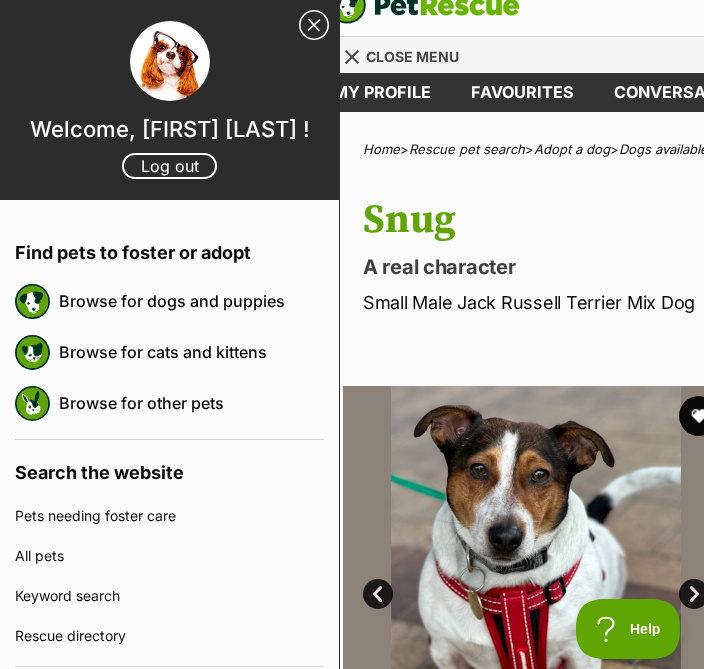 scroll, scrollTop: 26, scrollLeft: 0, axis: vertical 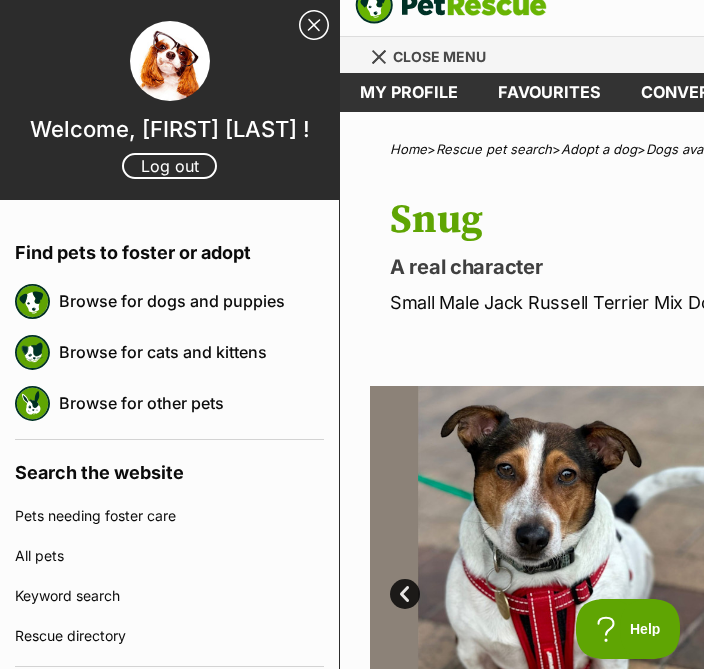 click on "Browse for dogs and puppies" at bounding box center (191, 301) 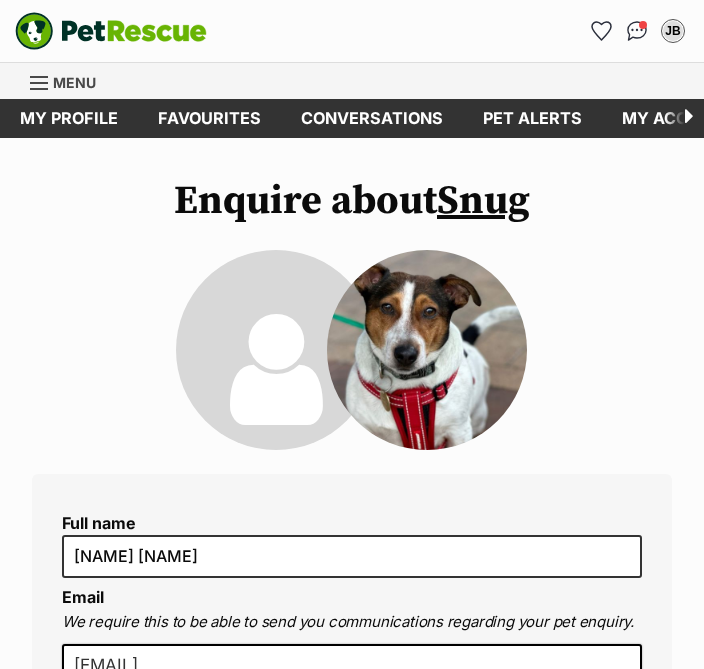 scroll, scrollTop: 0, scrollLeft: 0, axis: both 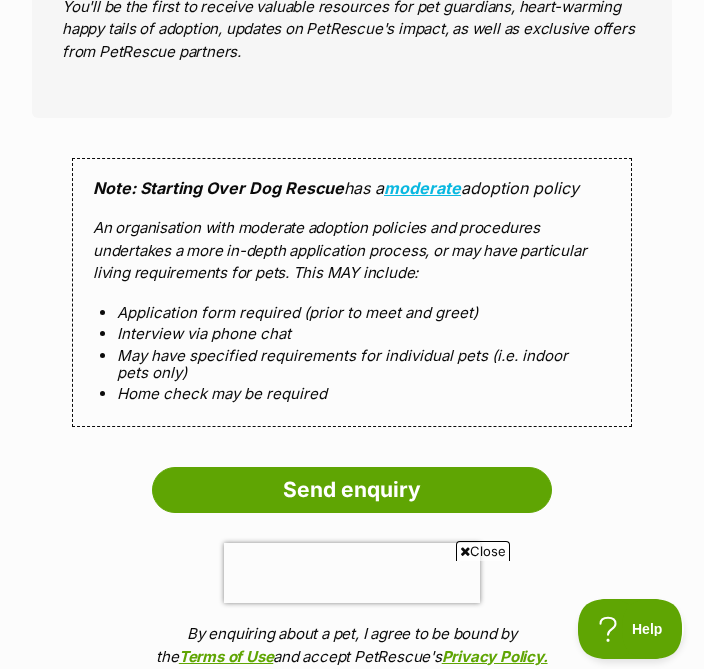 click on "Send enquiry" at bounding box center (352, 490) 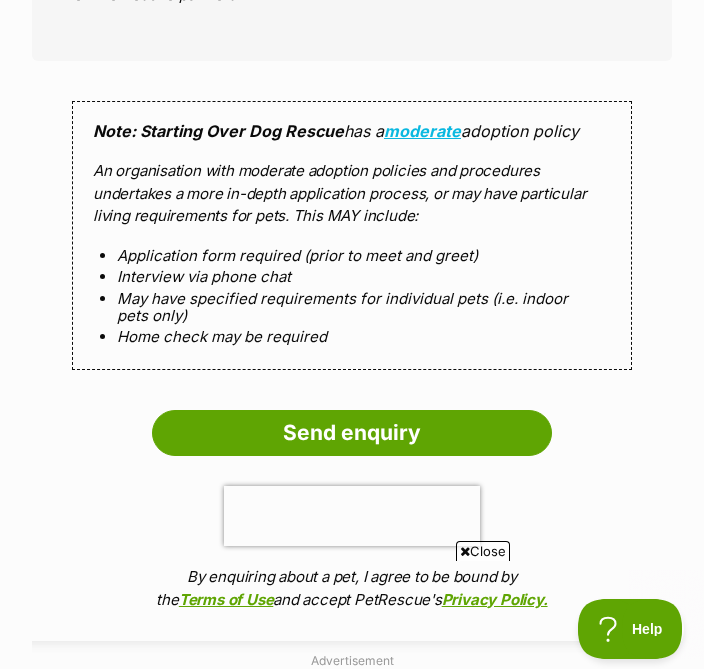 scroll, scrollTop: 0, scrollLeft: 0, axis: both 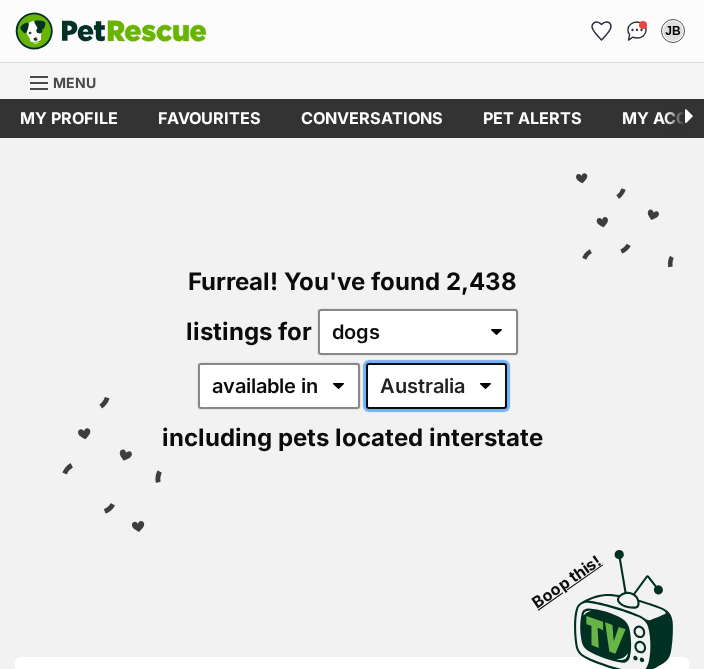 click on "Australia
ACT
NSW
NT
QLD
SA
TAS
VIC
WA" at bounding box center [436, 386] 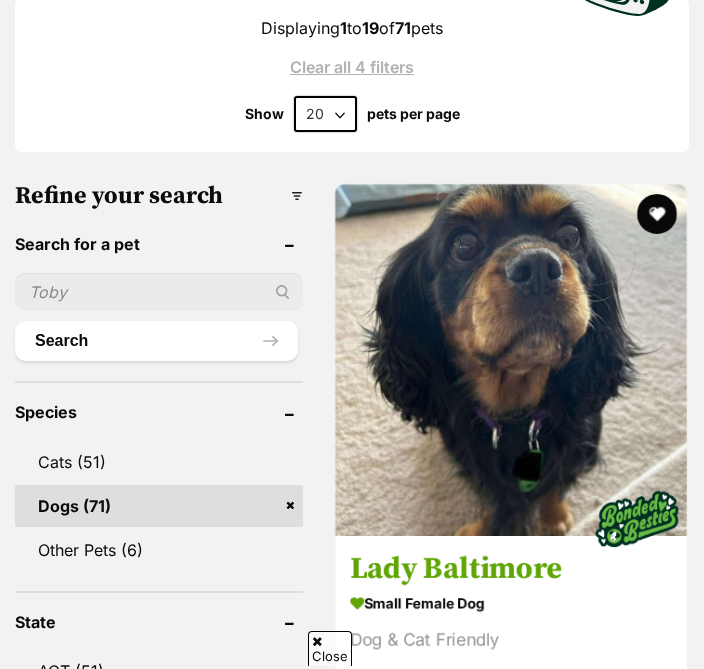 scroll, scrollTop: 867, scrollLeft: 0, axis: vertical 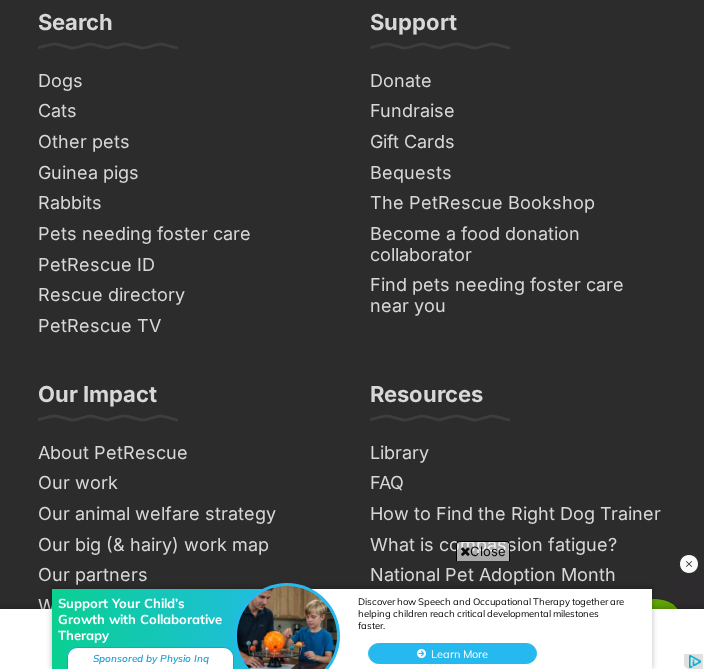 click on "Next" at bounding box center [511, -471] 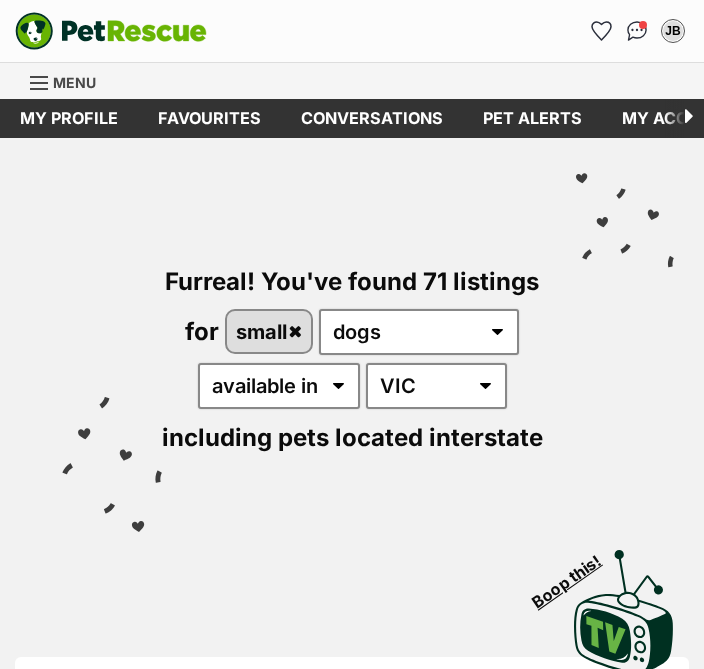 scroll, scrollTop: 0, scrollLeft: 0, axis: both 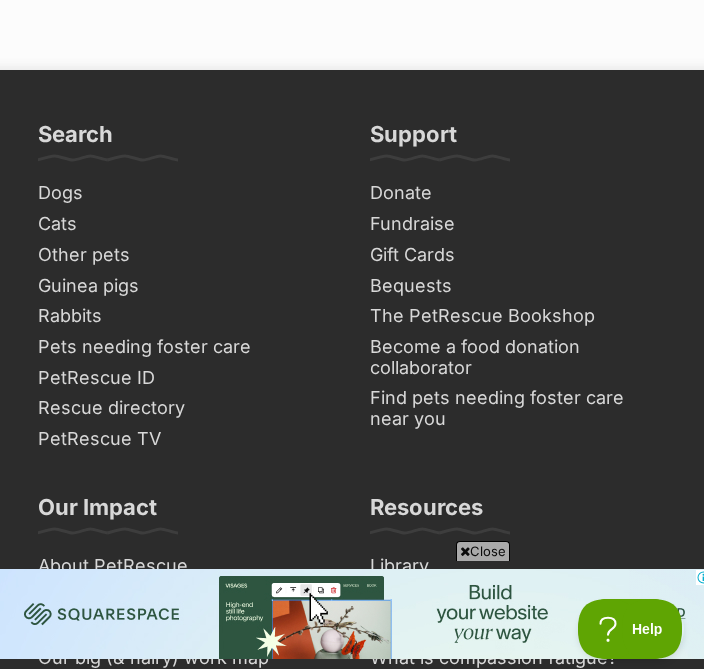 click on "Next" at bounding box center (592, -358) 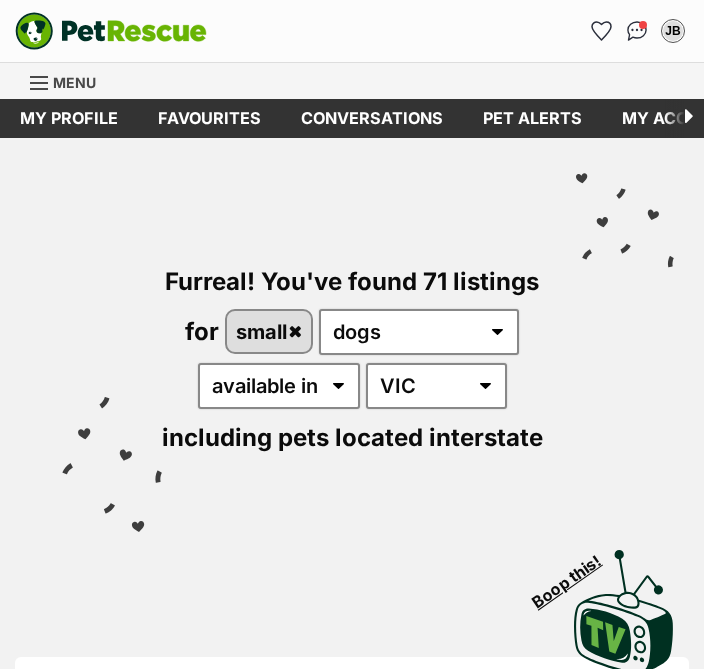 scroll, scrollTop: 0, scrollLeft: 0, axis: both 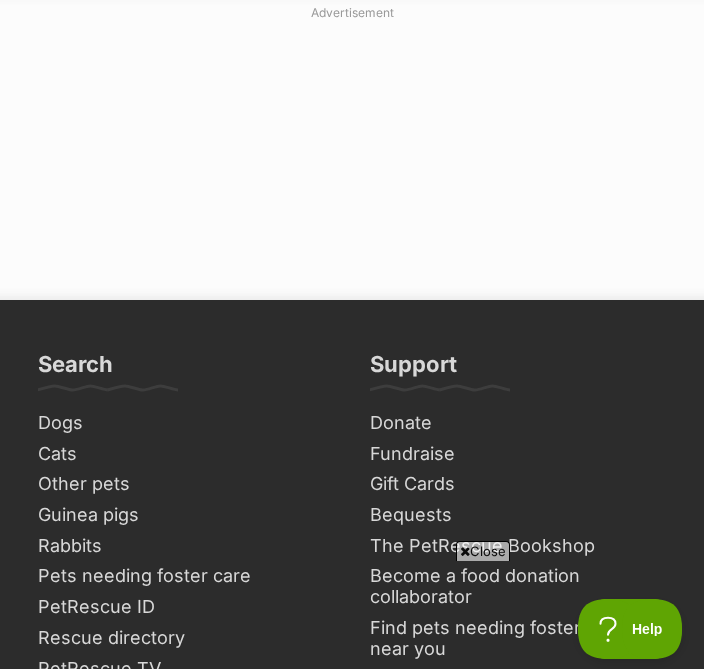 click on "Next" at bounding box center [592, -99] 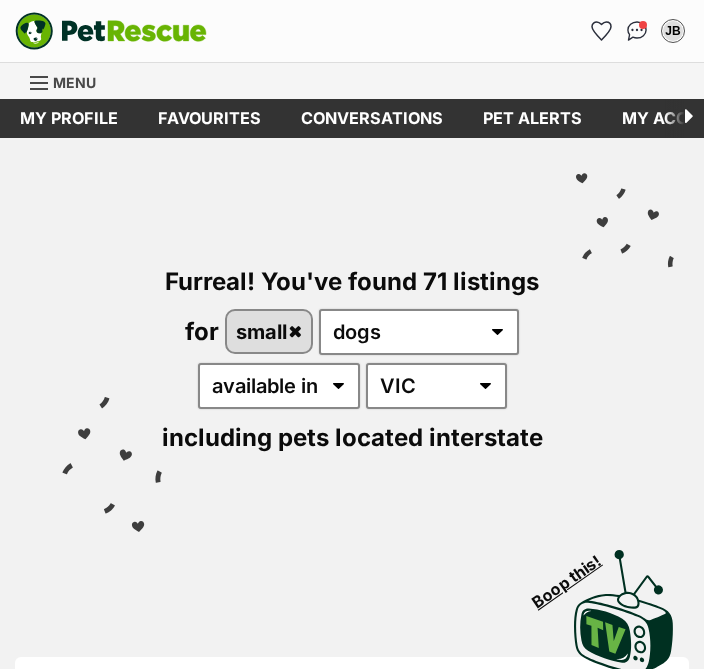 scroll, scrollTop: 0, scrollLeft: 0, axis: both 